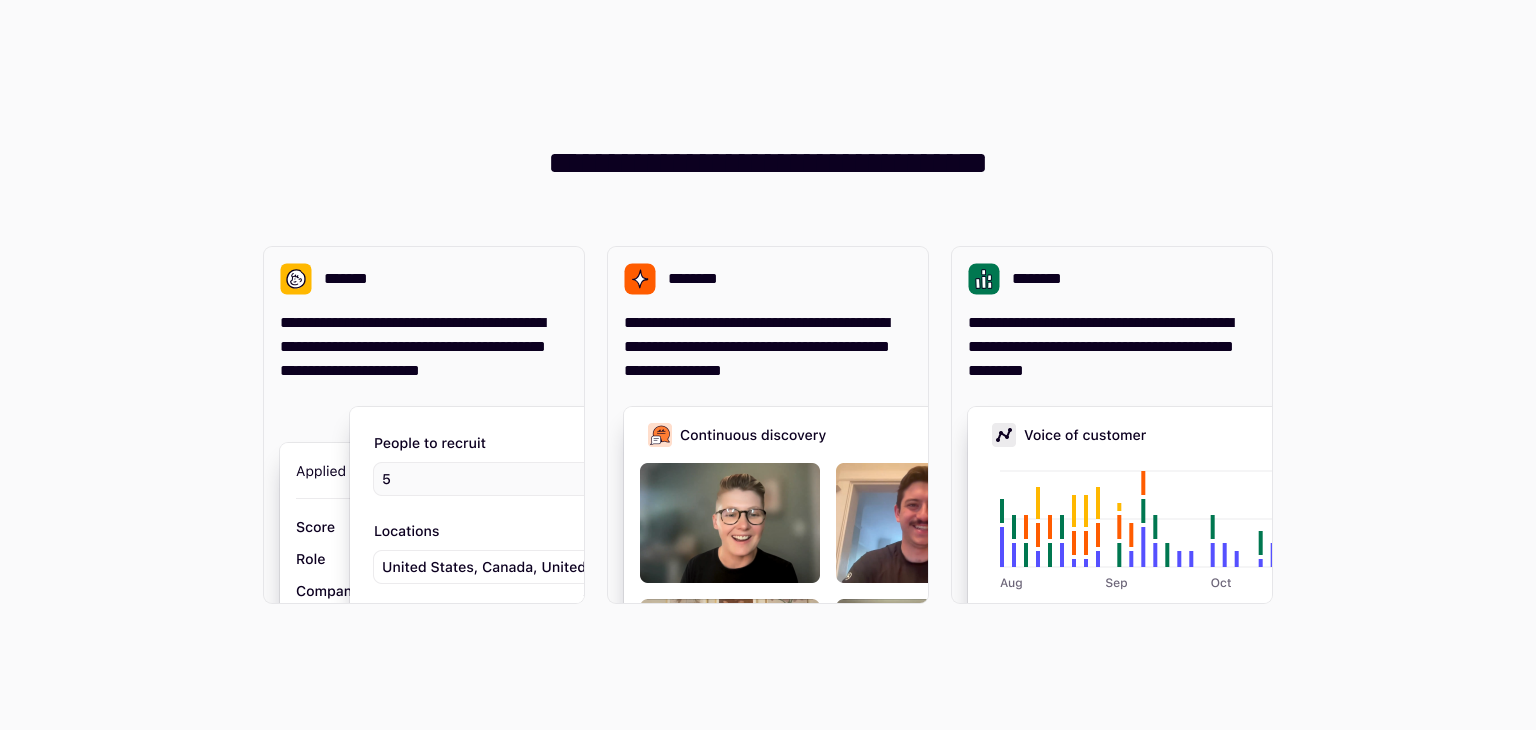 scroll, scrollTop: 0, scrollLeft: 0, axis: both 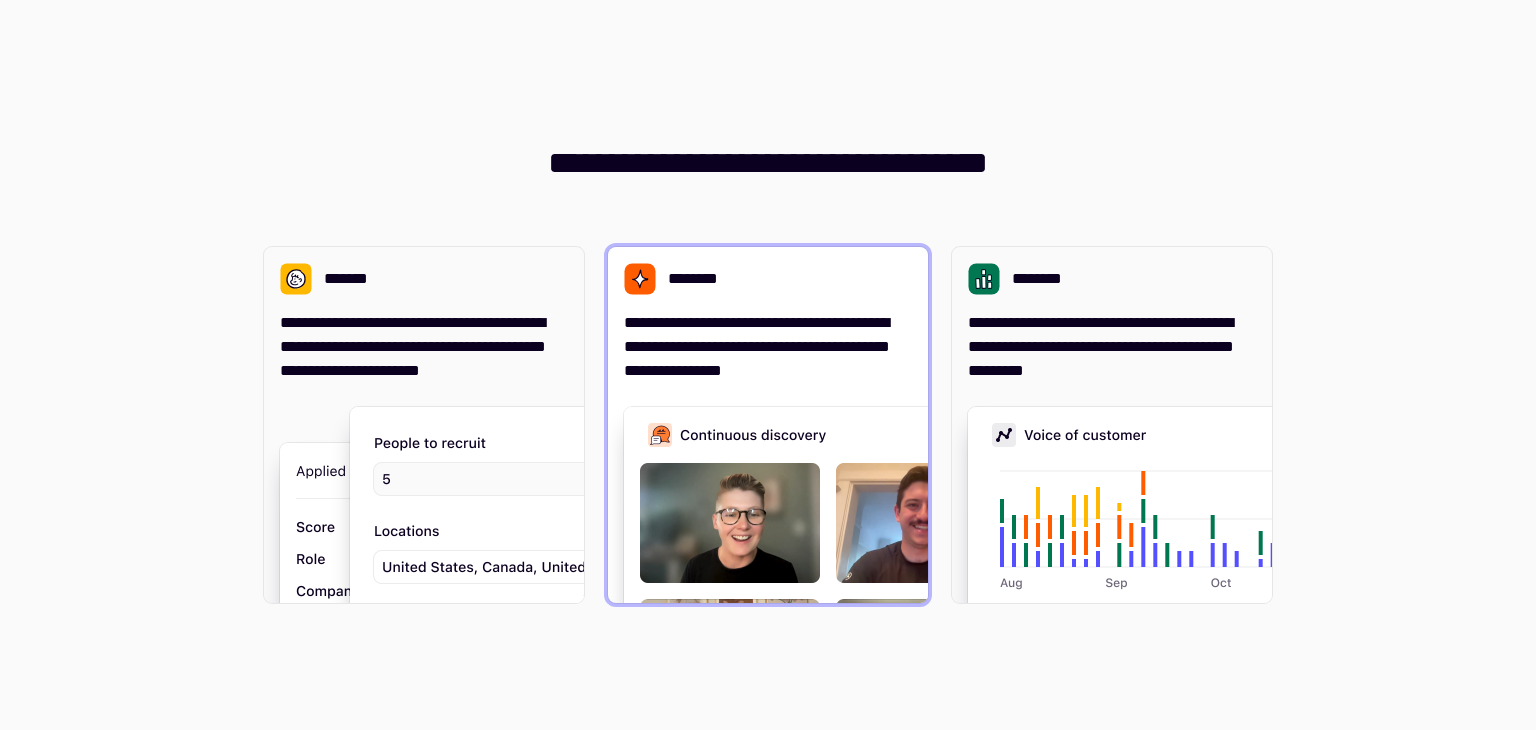click on "**********" at bounding box center (768, 347) 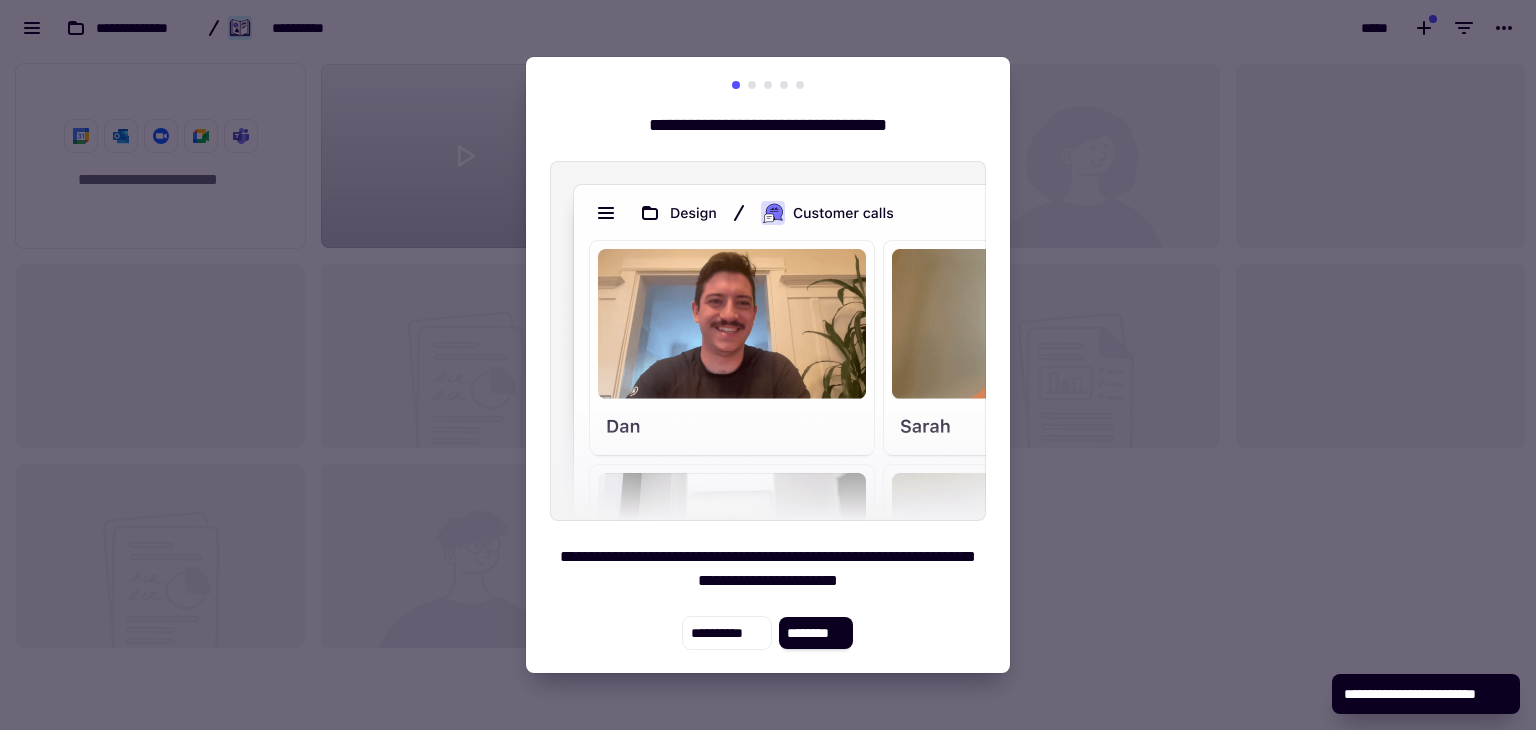 scroll, scrollTop: 16, scrollLeft: 16, axis: both 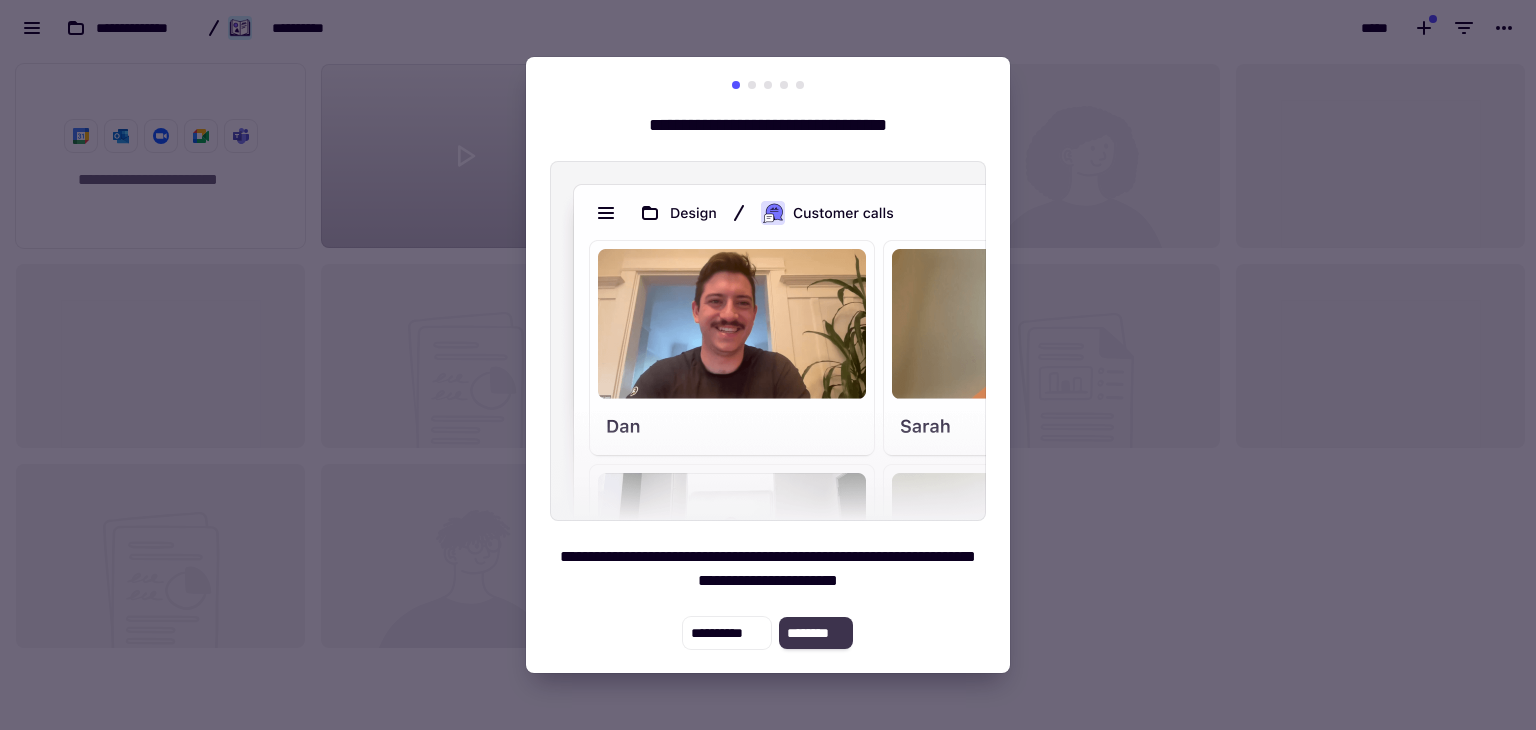 click on "********" 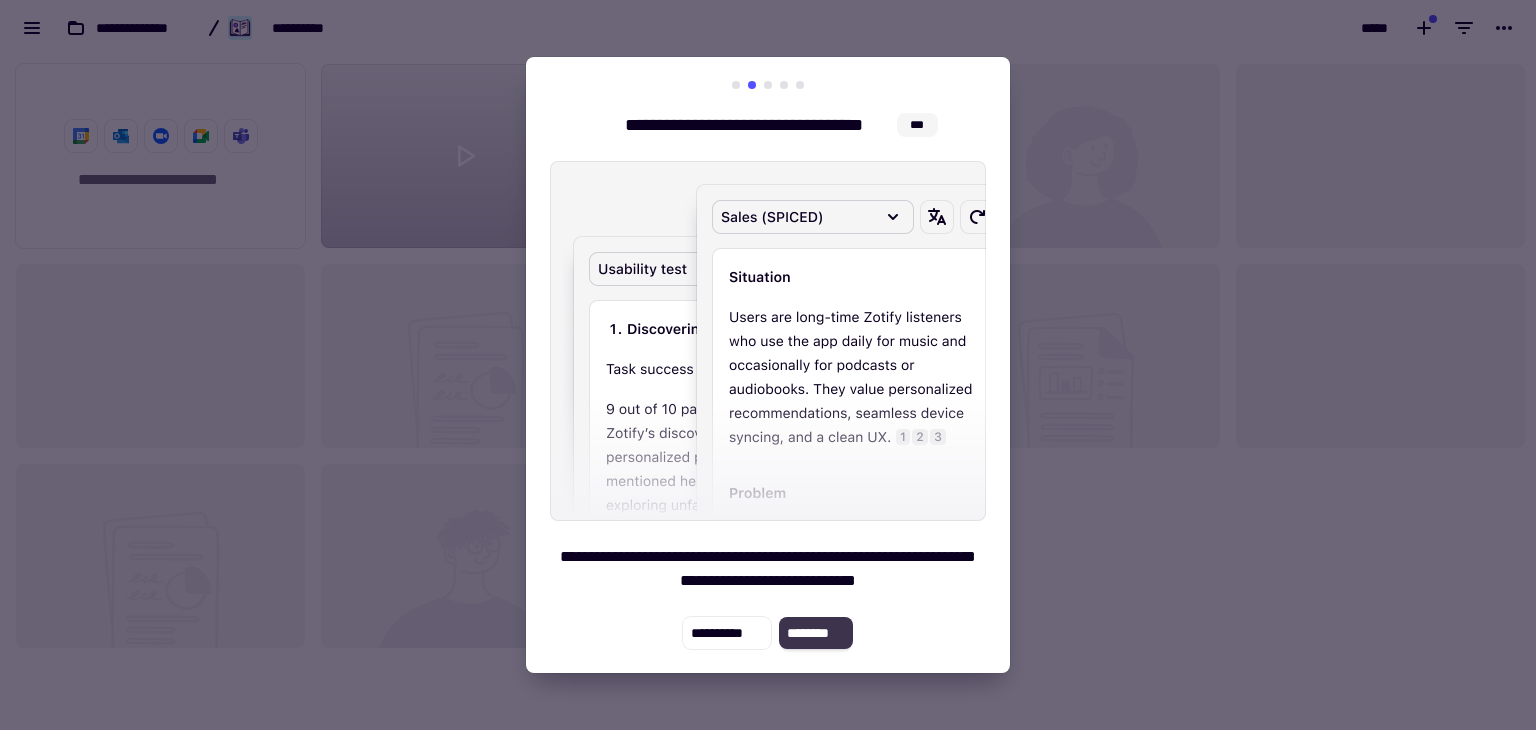 click on "********" 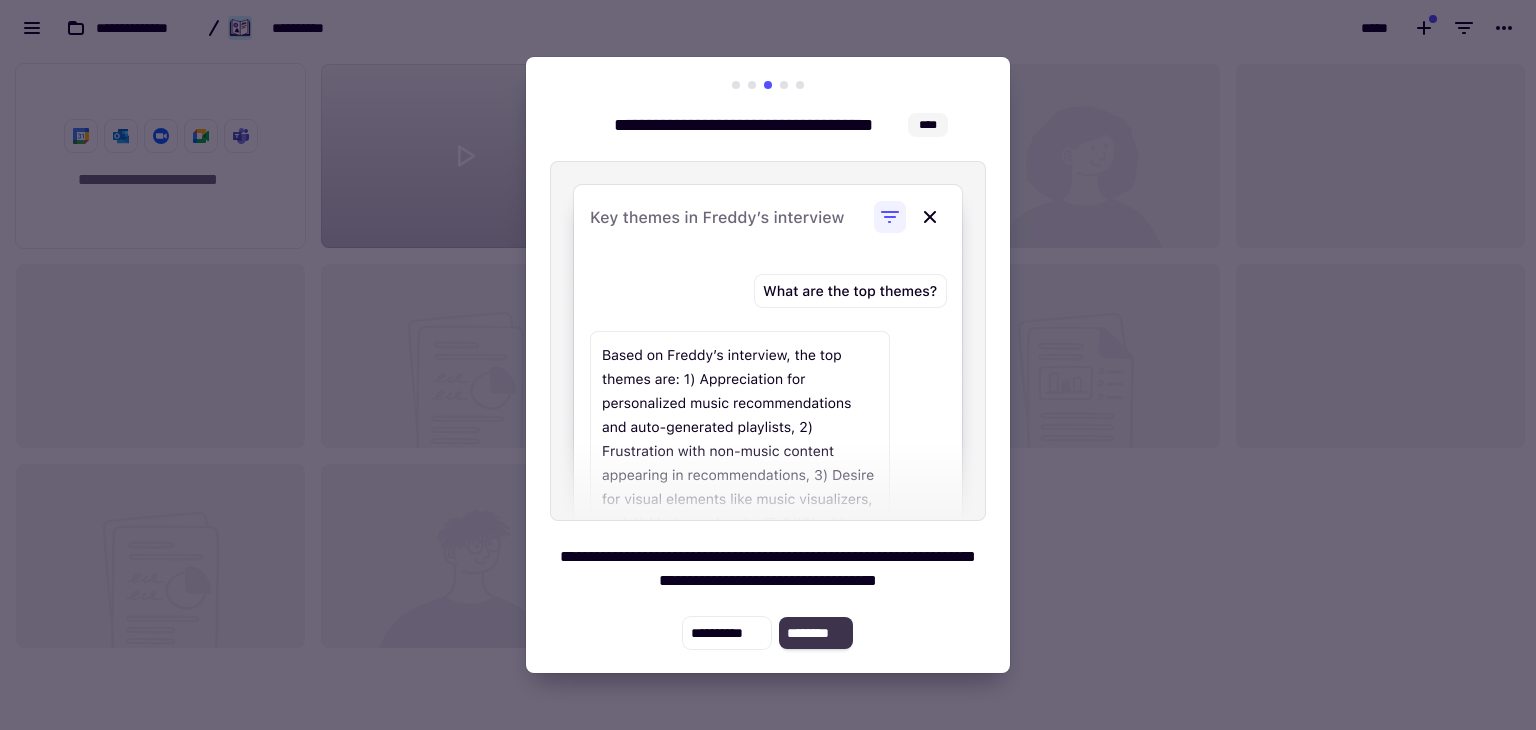 click on "********" 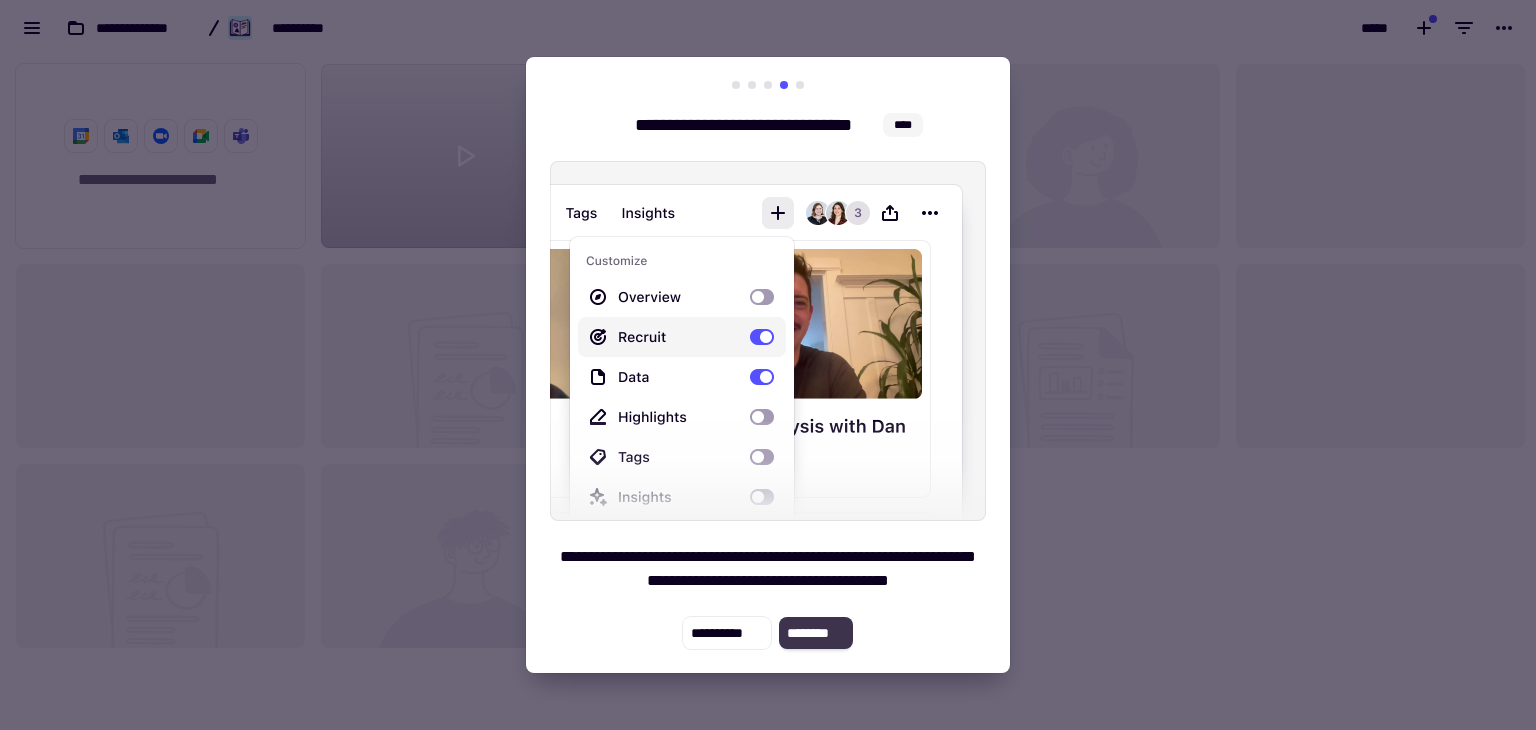 click on "********" 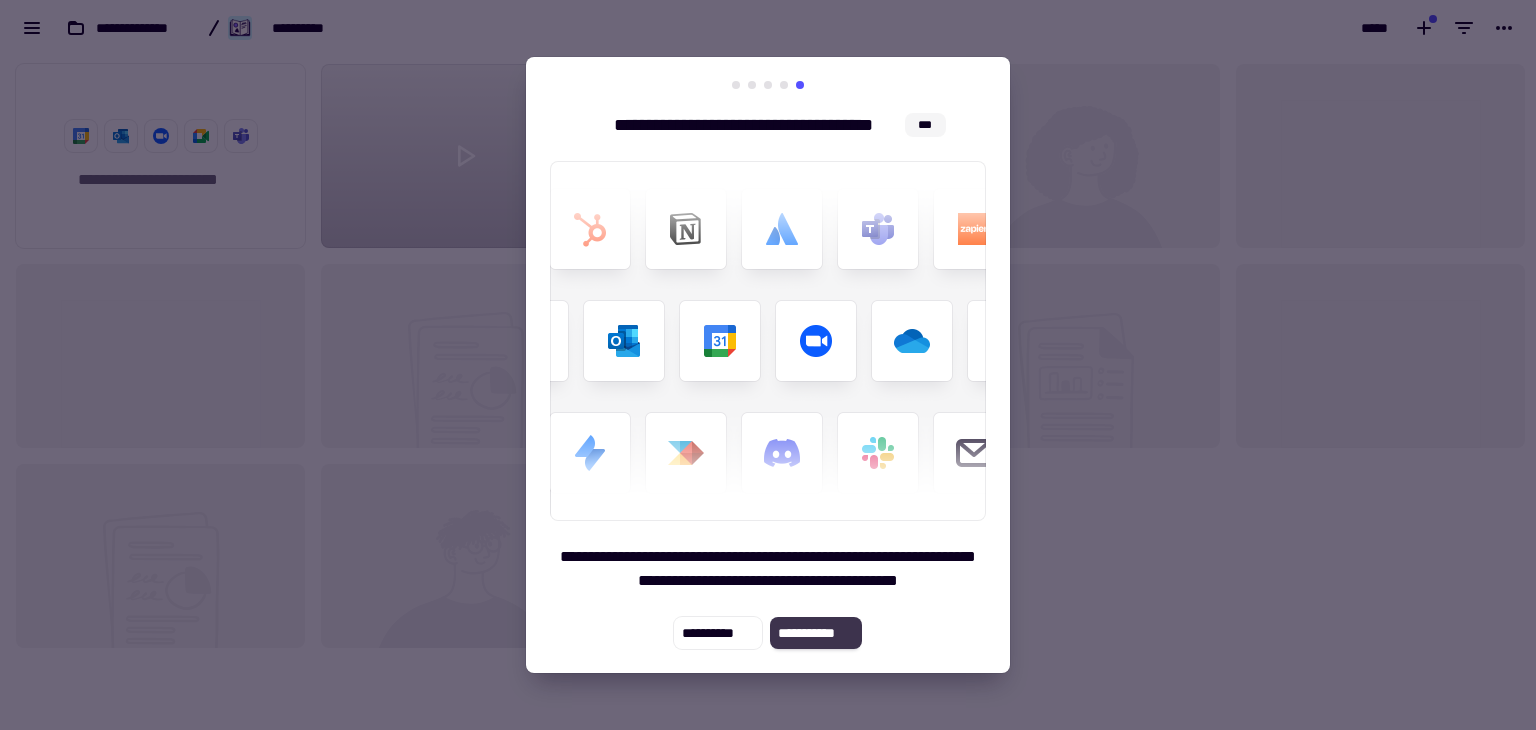 click on "**********" 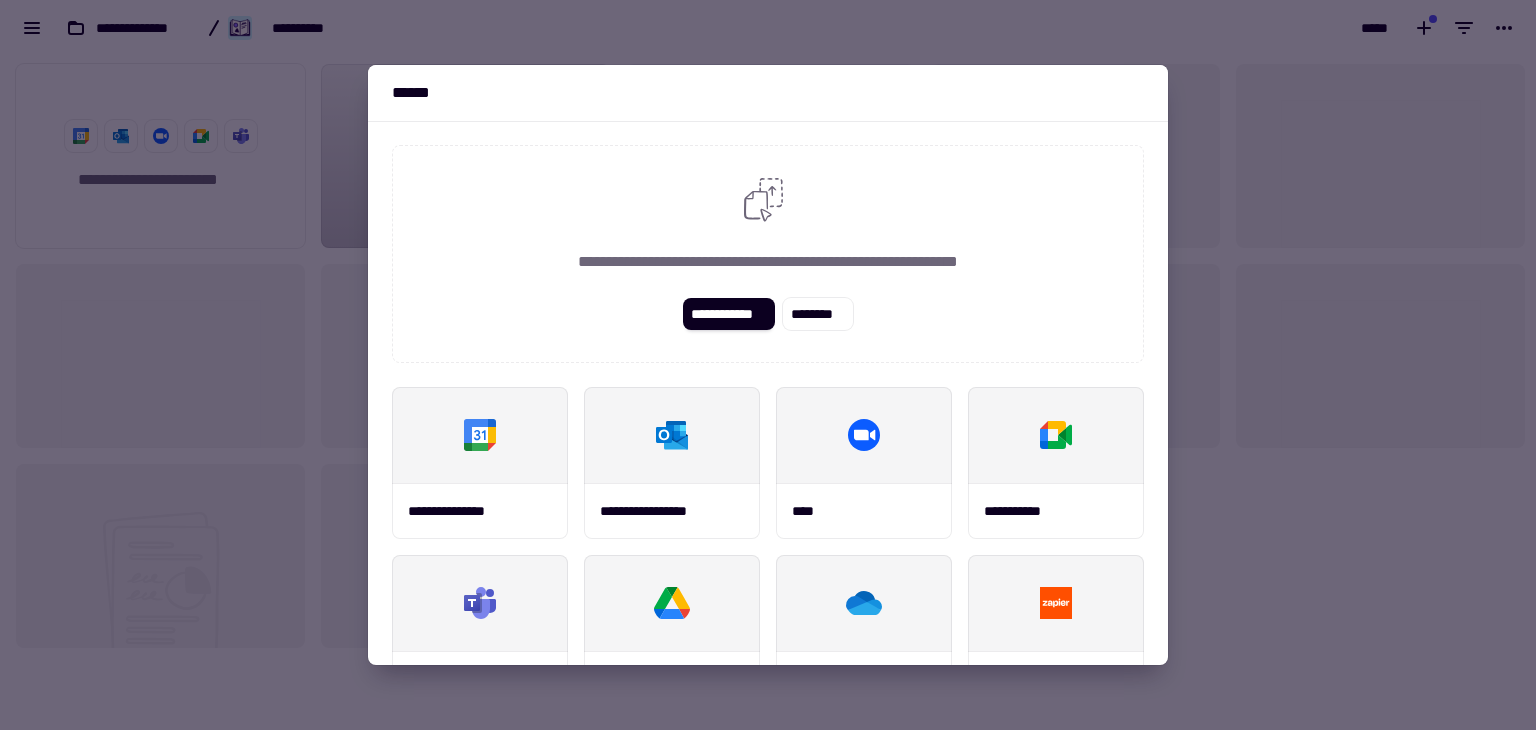 click at bounding box center [768, 365] 